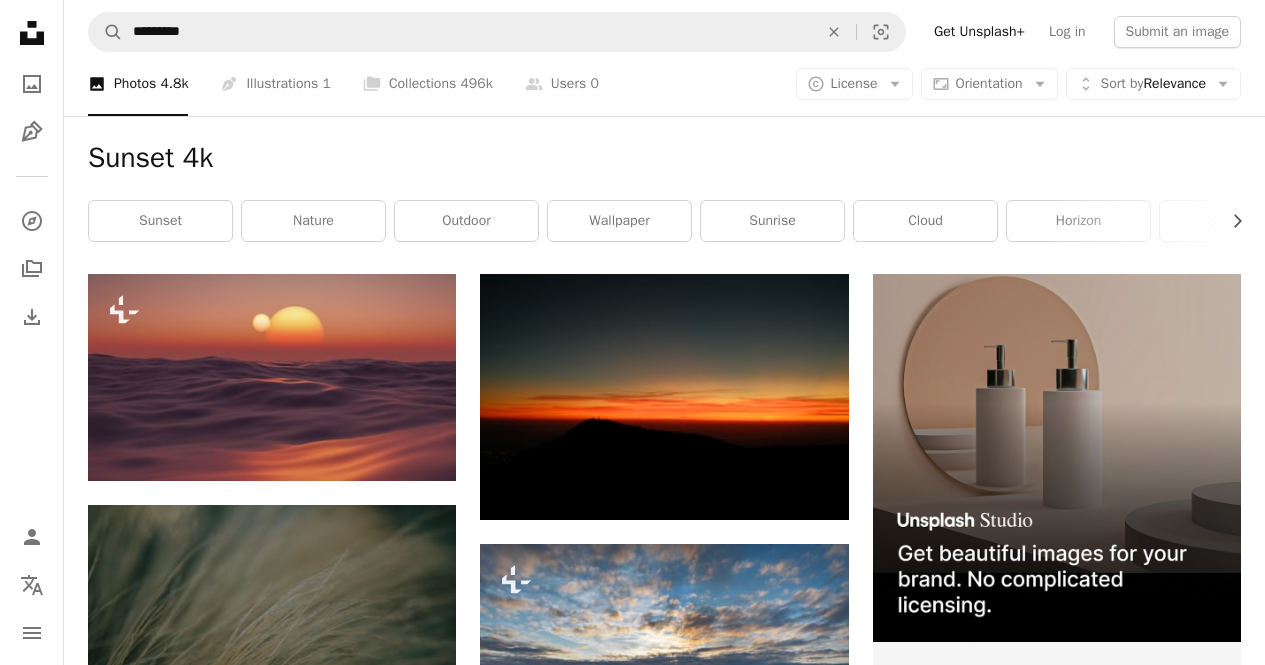 scroll, scrollTop: 249, scrollLeft: 0, axis: vertical 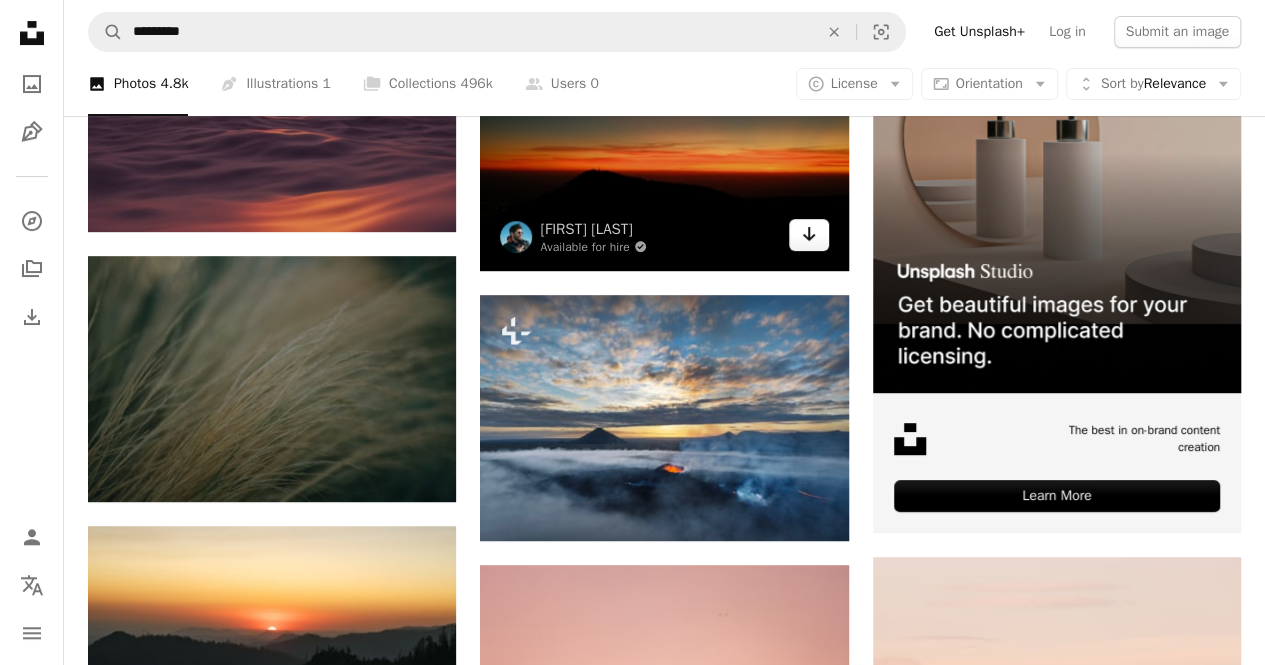 click on "Arrow pointing down" 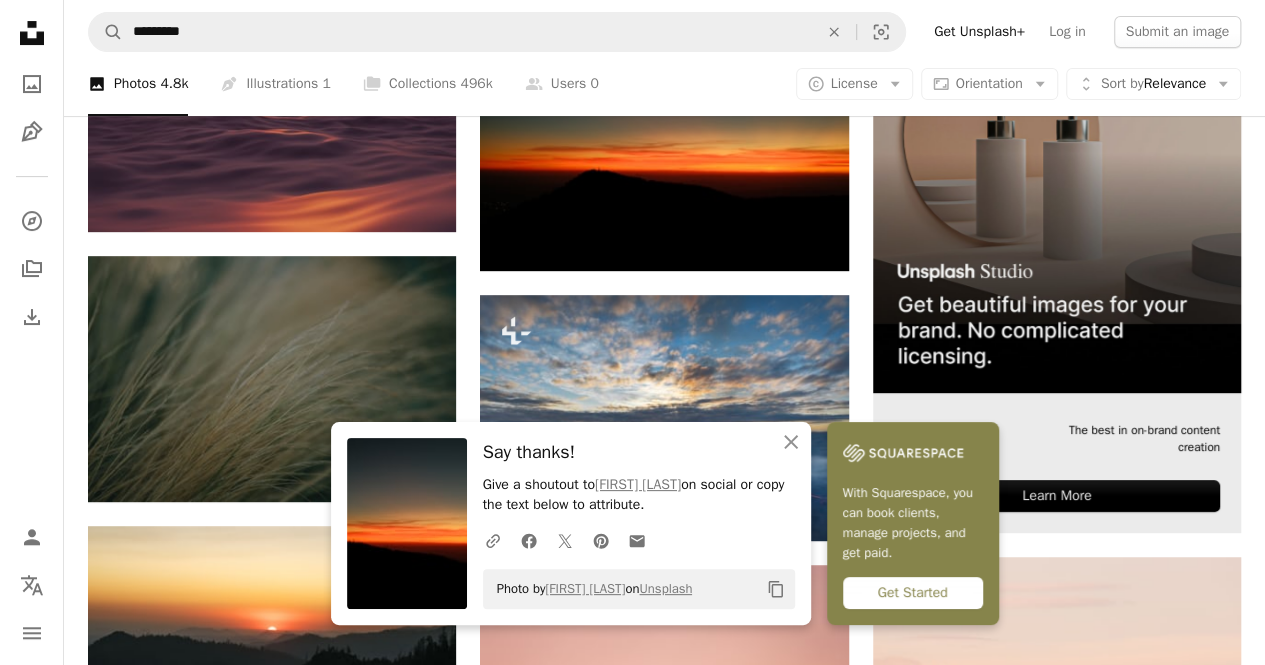click at bounding box center [1057, 209] 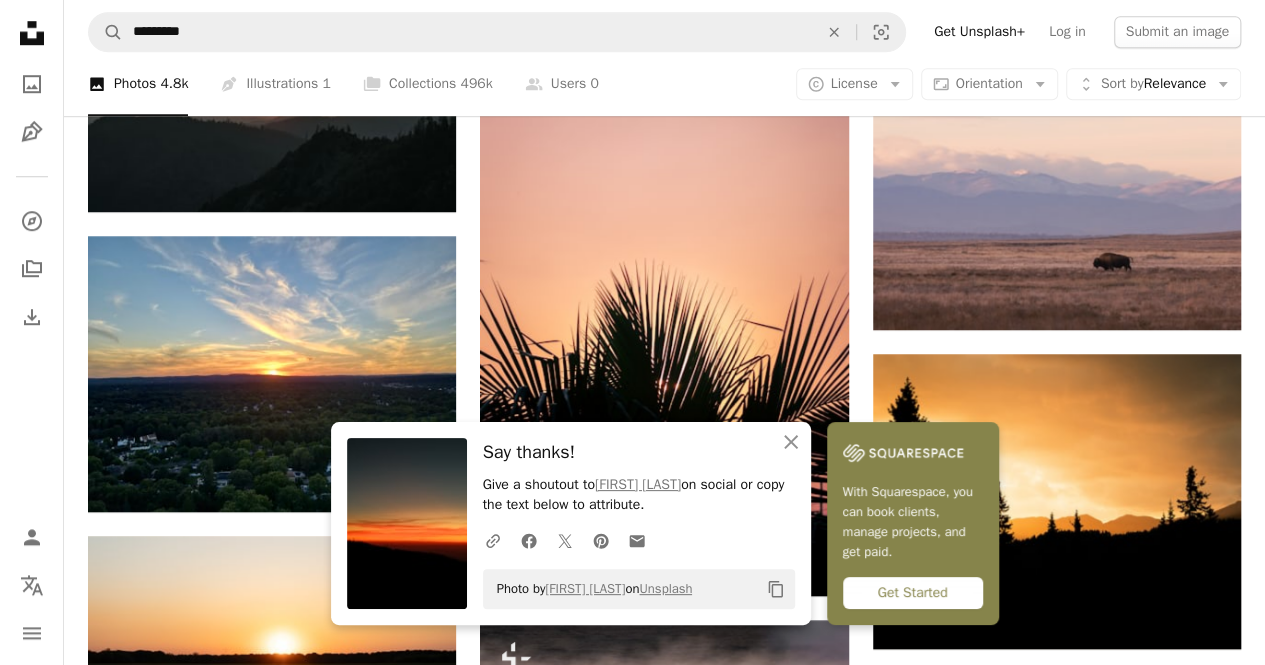 scroll, scrollTop: 771, scrollLeft: 0, axis: vertical 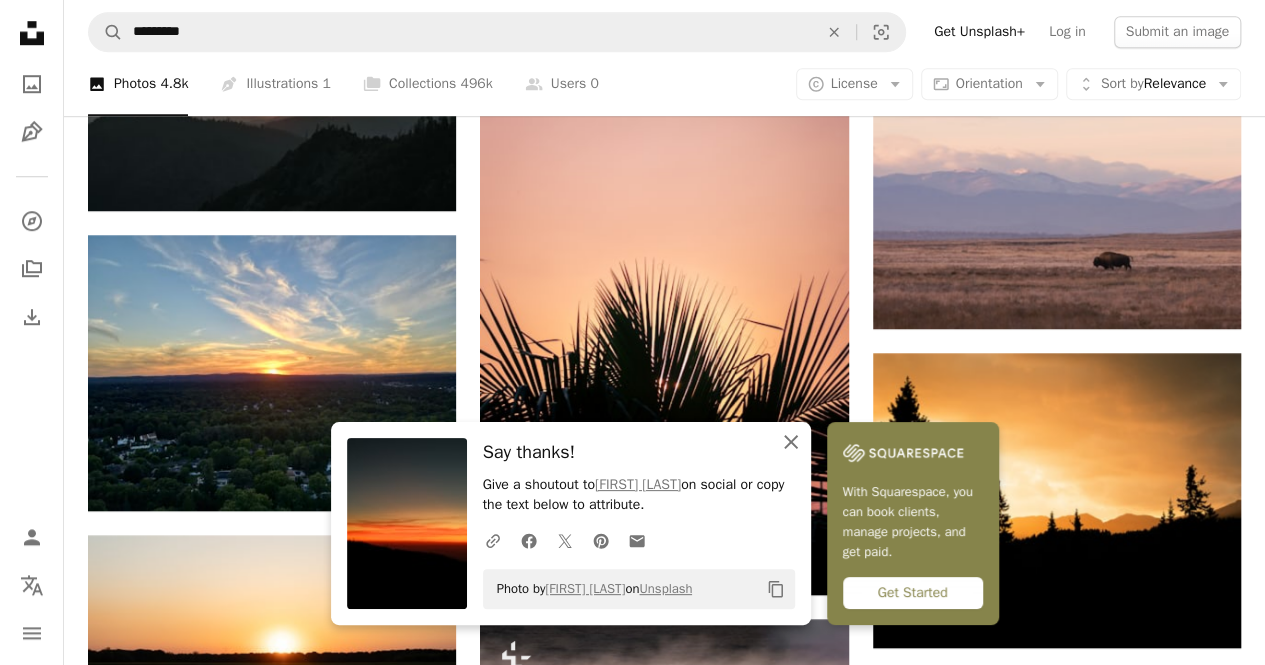 click on "An X shape" 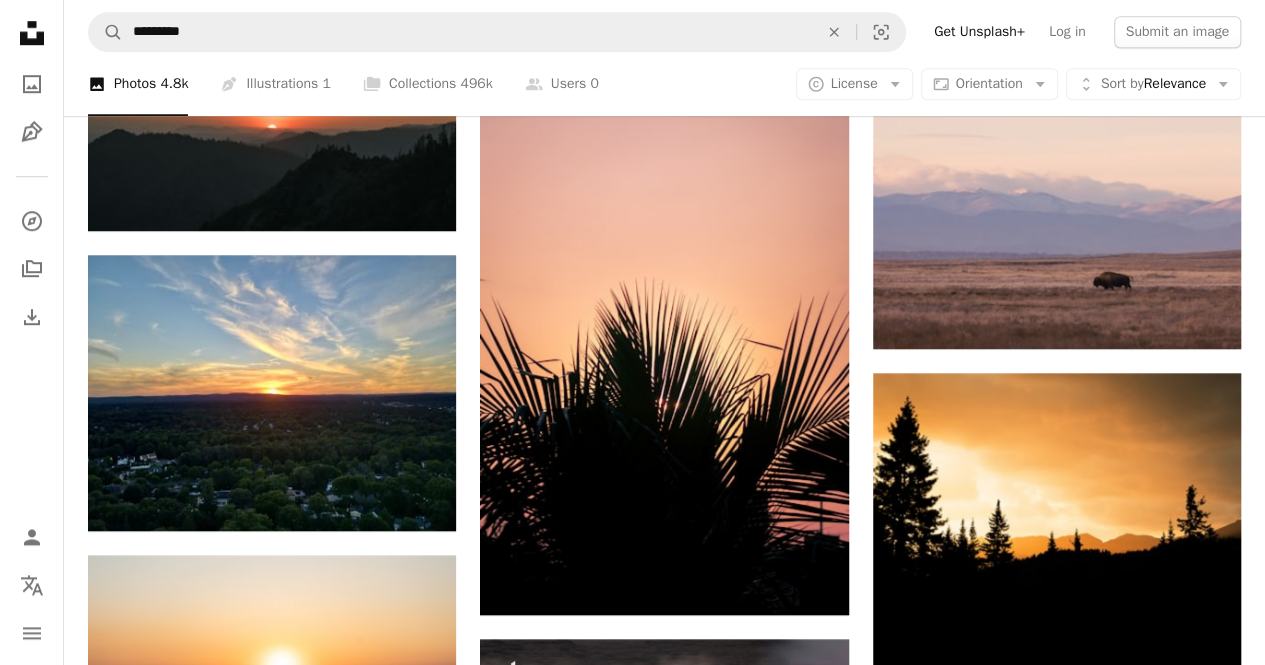 scroll, scrollTop: 0, scrollLeft: 0, axis: both 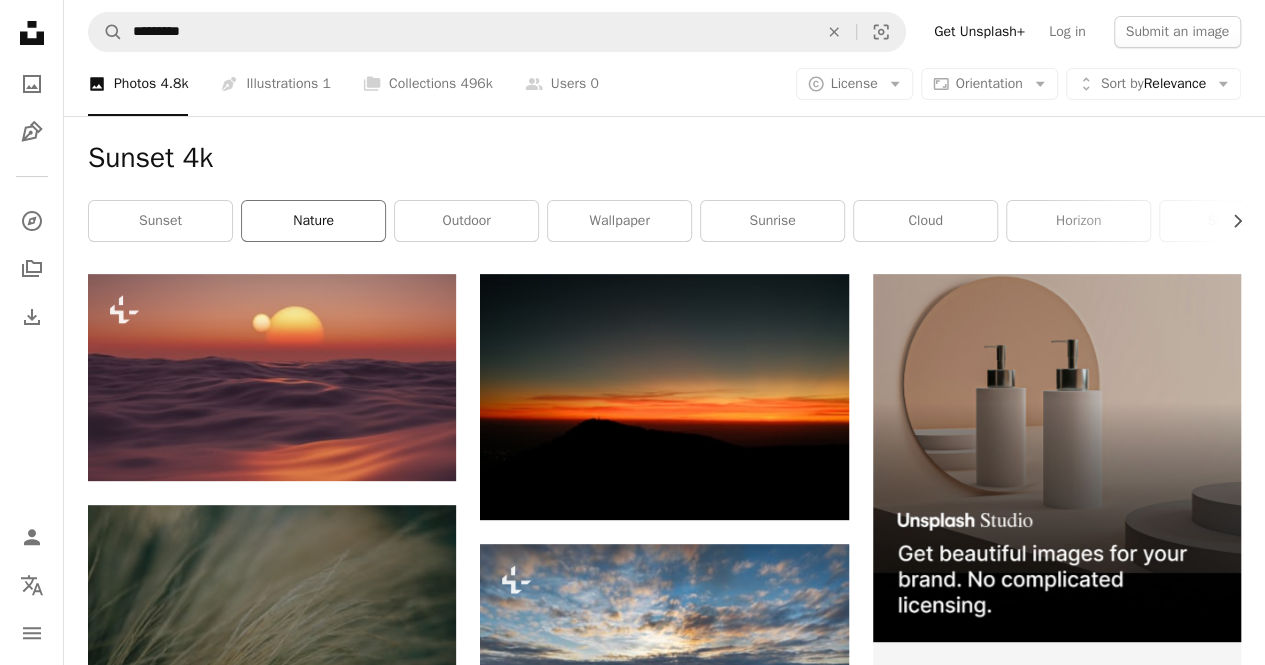 click on "nature" at bounding box center (313, 221) 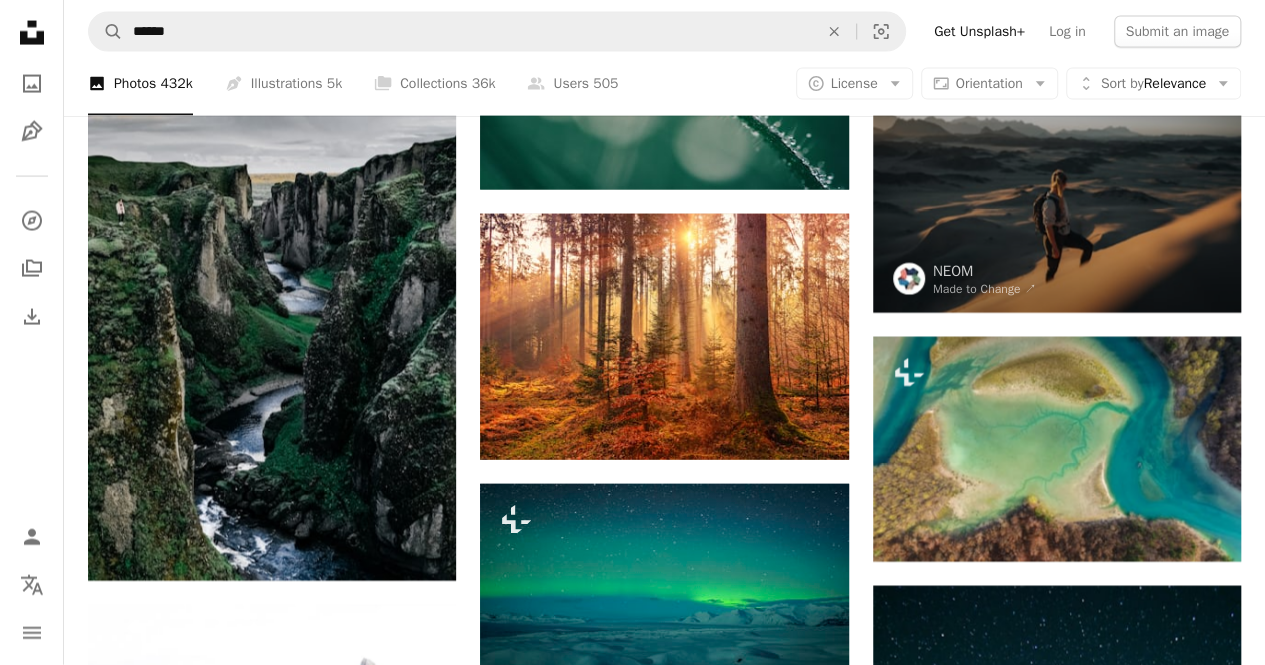 scroll, scrollTop: 5940, scrollLeft: 0, axis: vertical 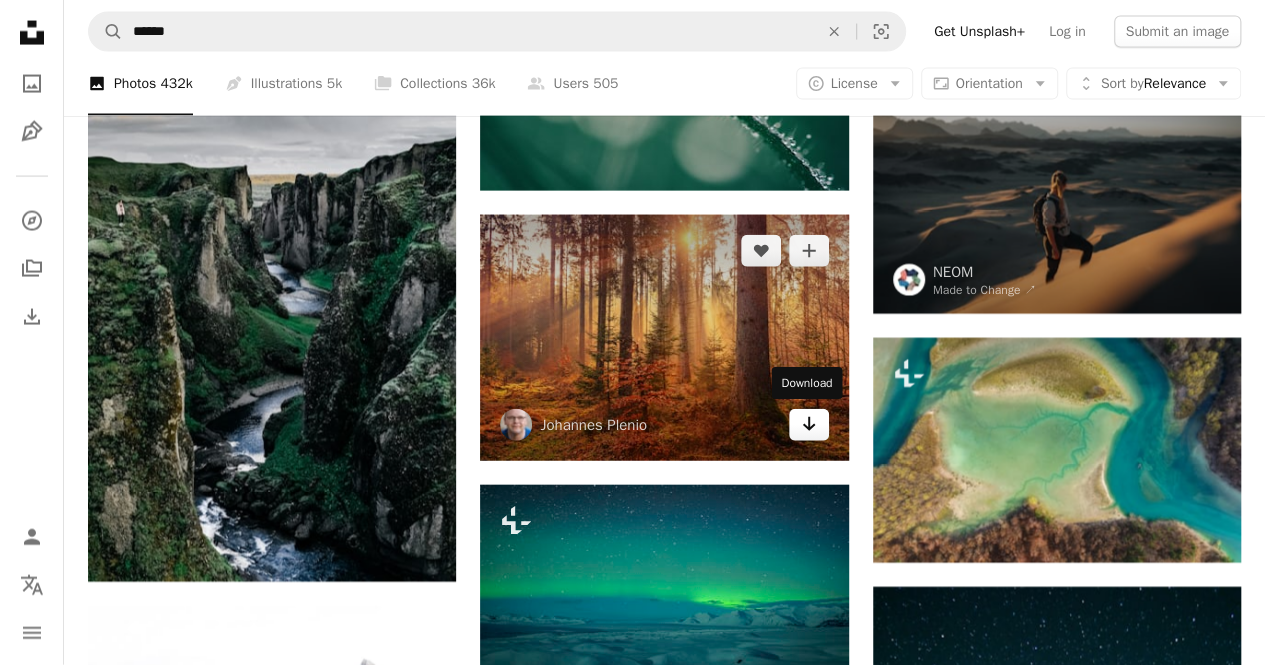 click on "Arrow pointing down" at bounding box center [809, 425] 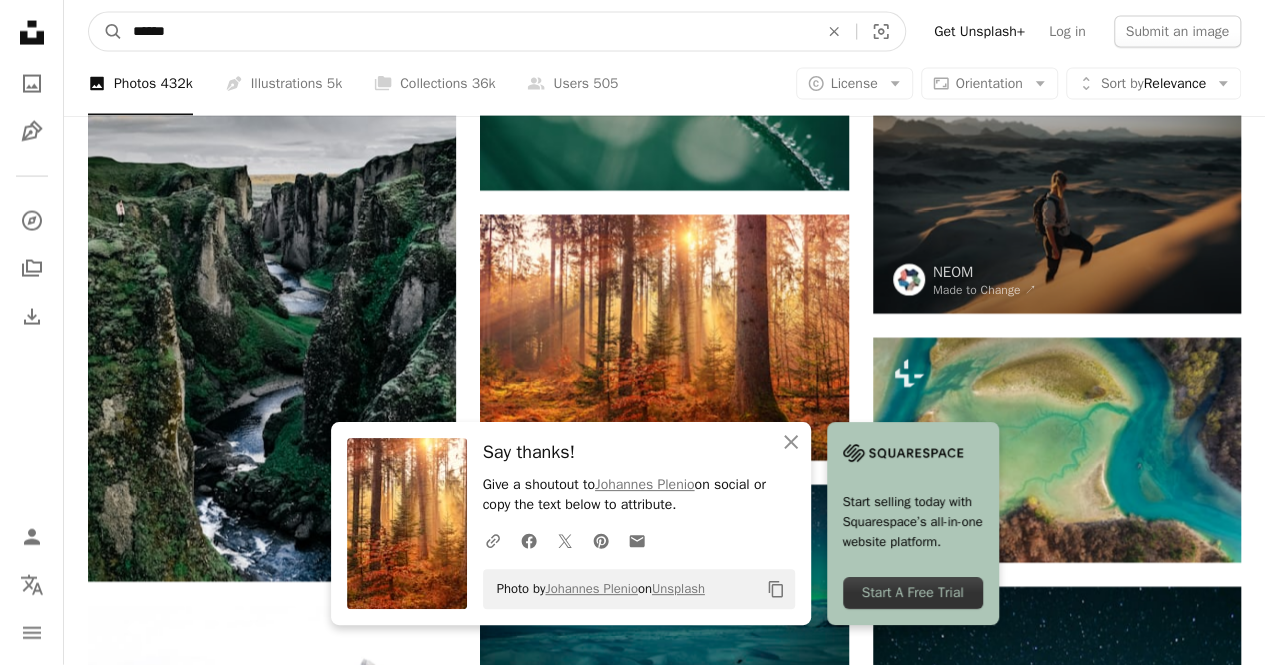 click on "******" at bounding box center (467, 32) 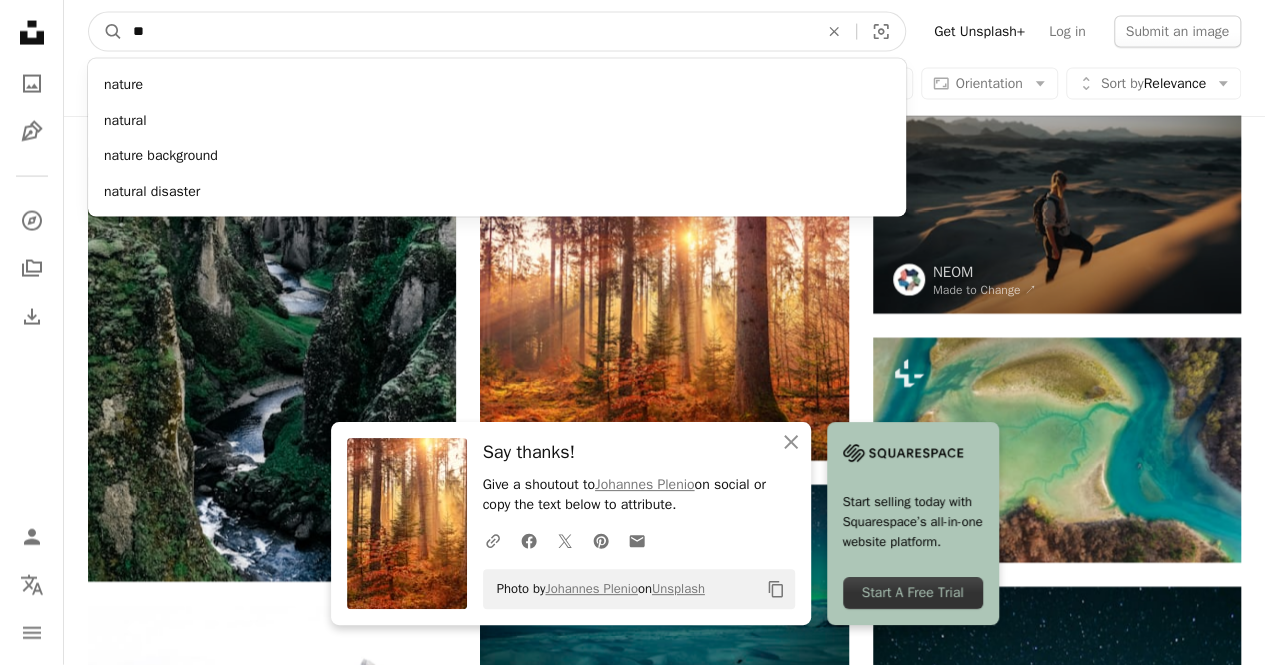 type on "*" 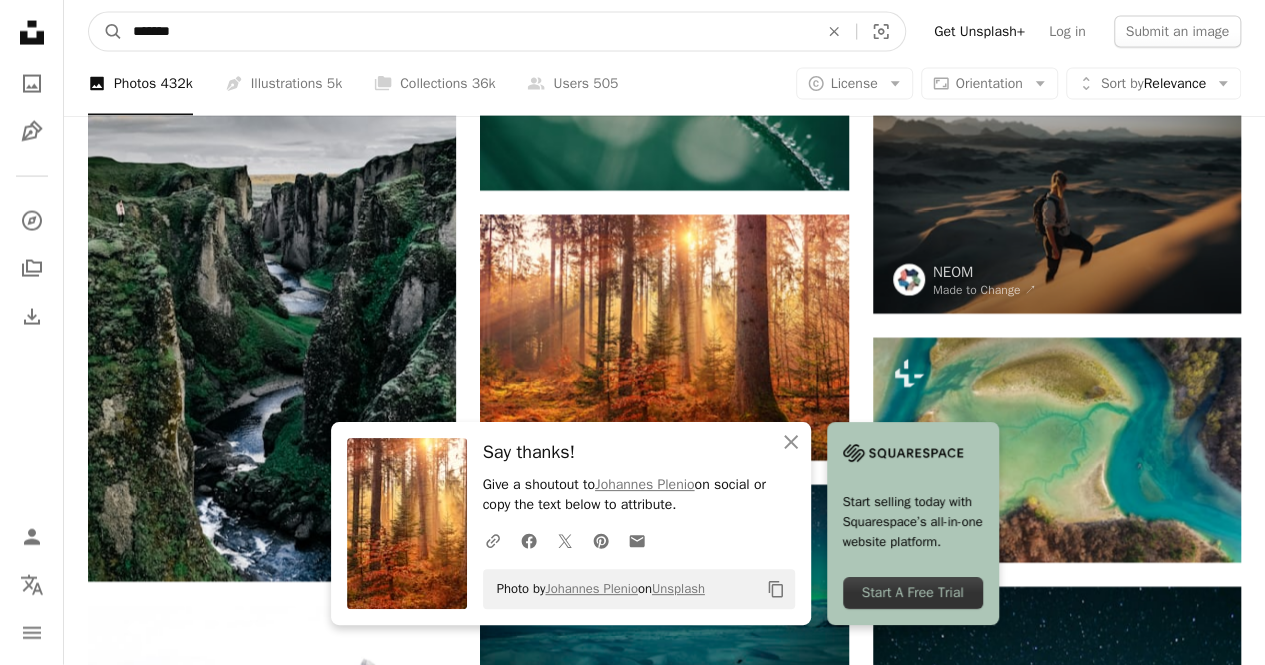 type on "*******" 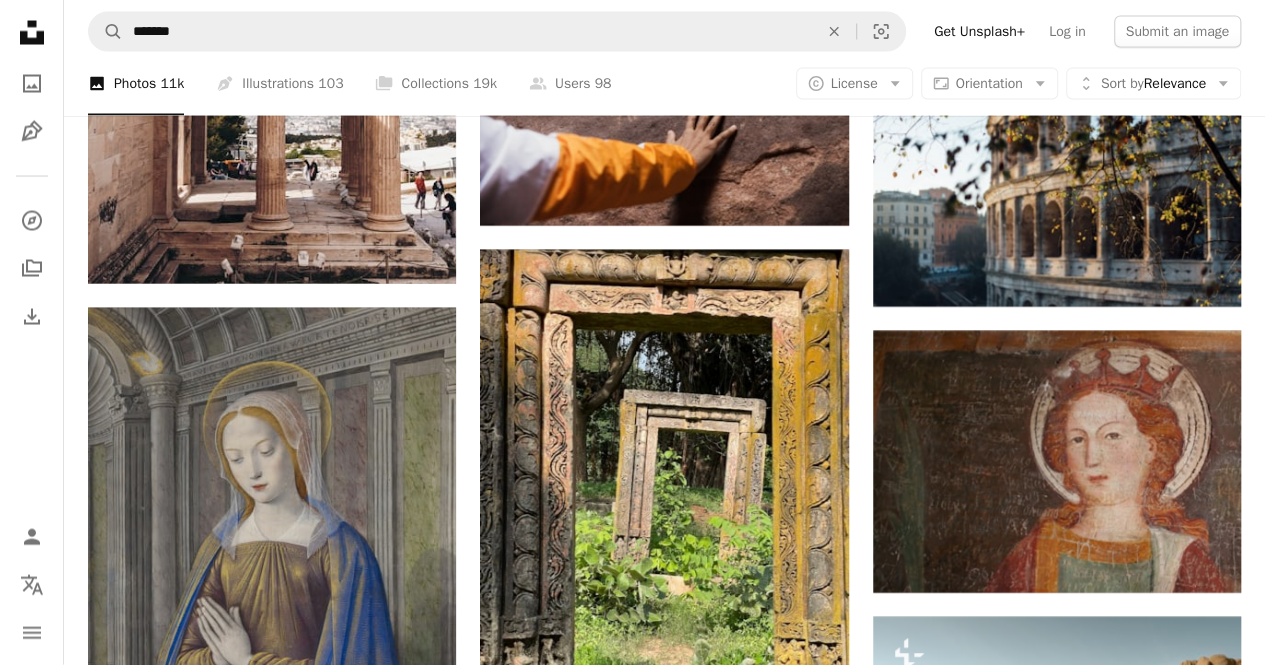 scroll, scrollTop: 2000, scrollLeft: 0, axis: vertical 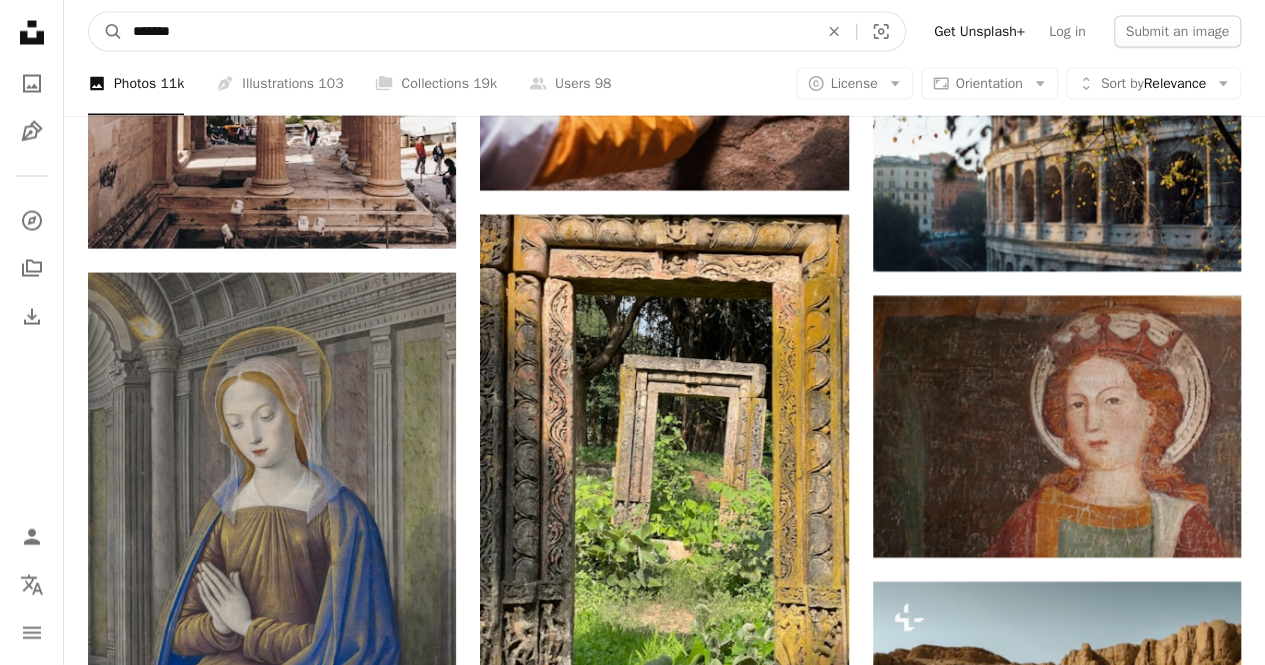 click on "*******" at bounding box center [467, 32] 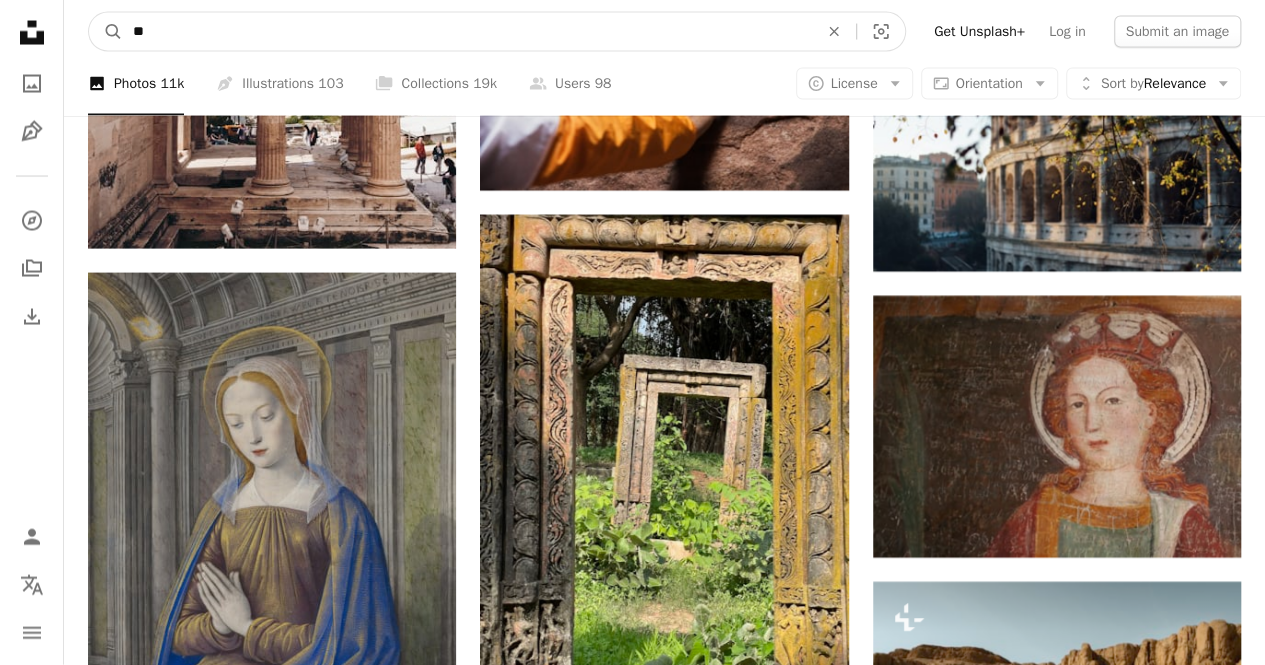 type on "*" 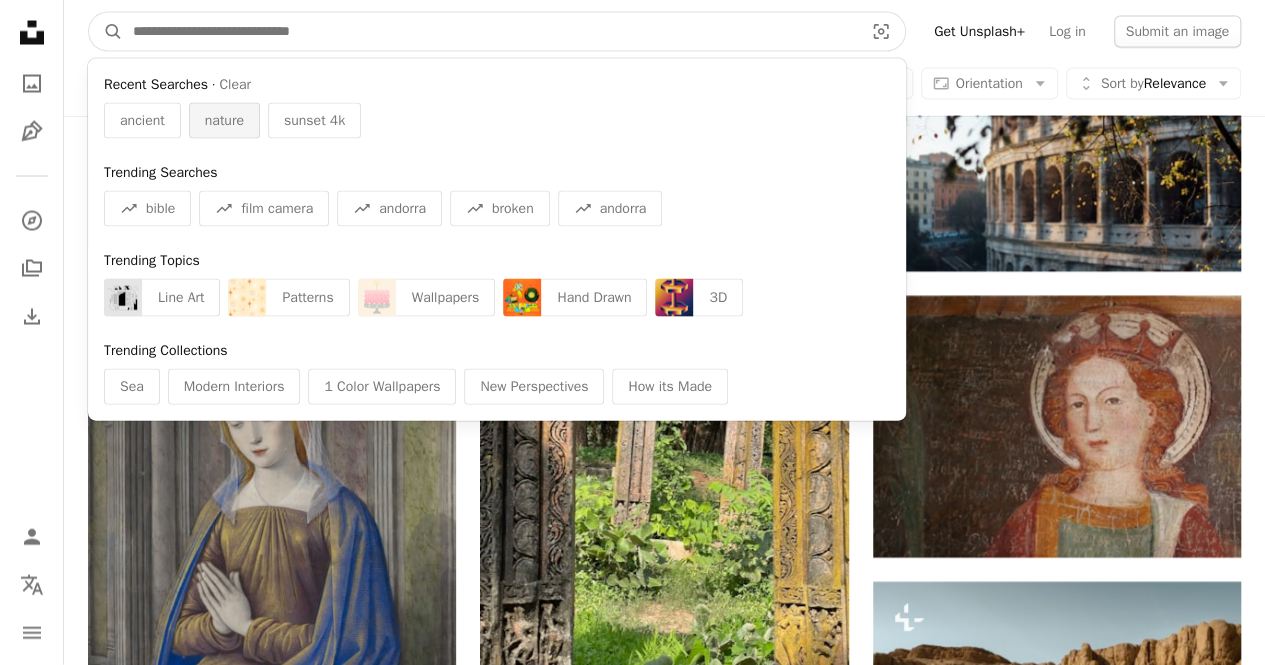 type 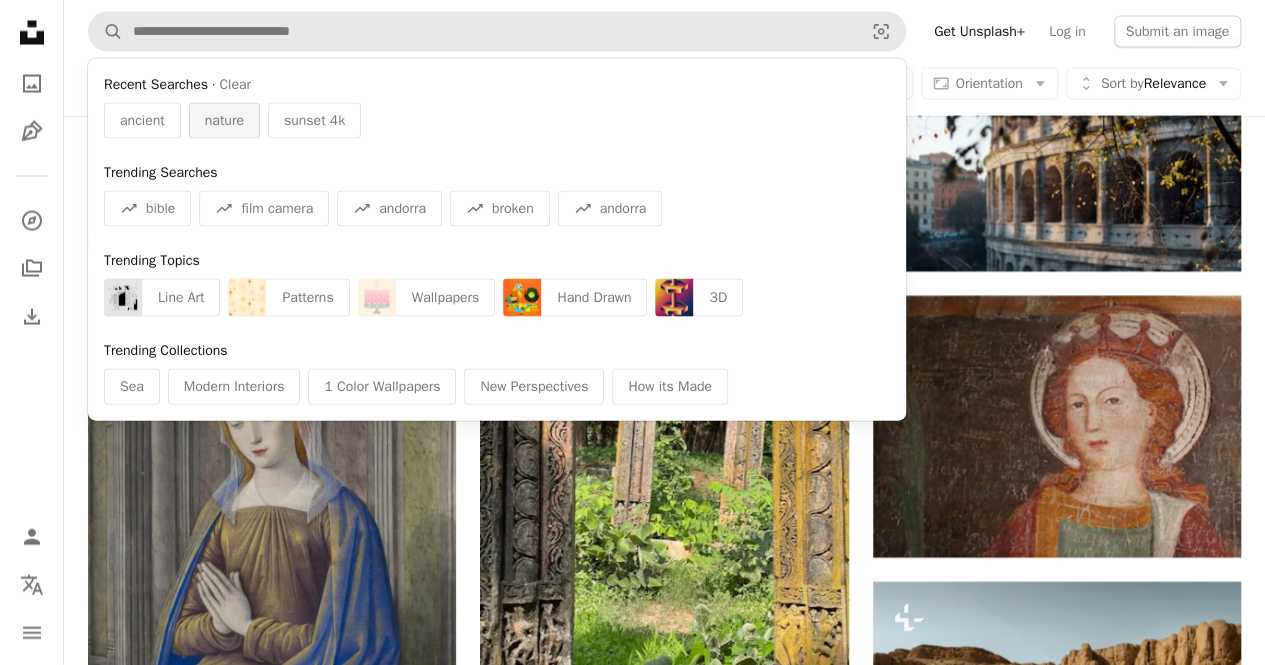 click on "nature" at bounding box center [224, 121] 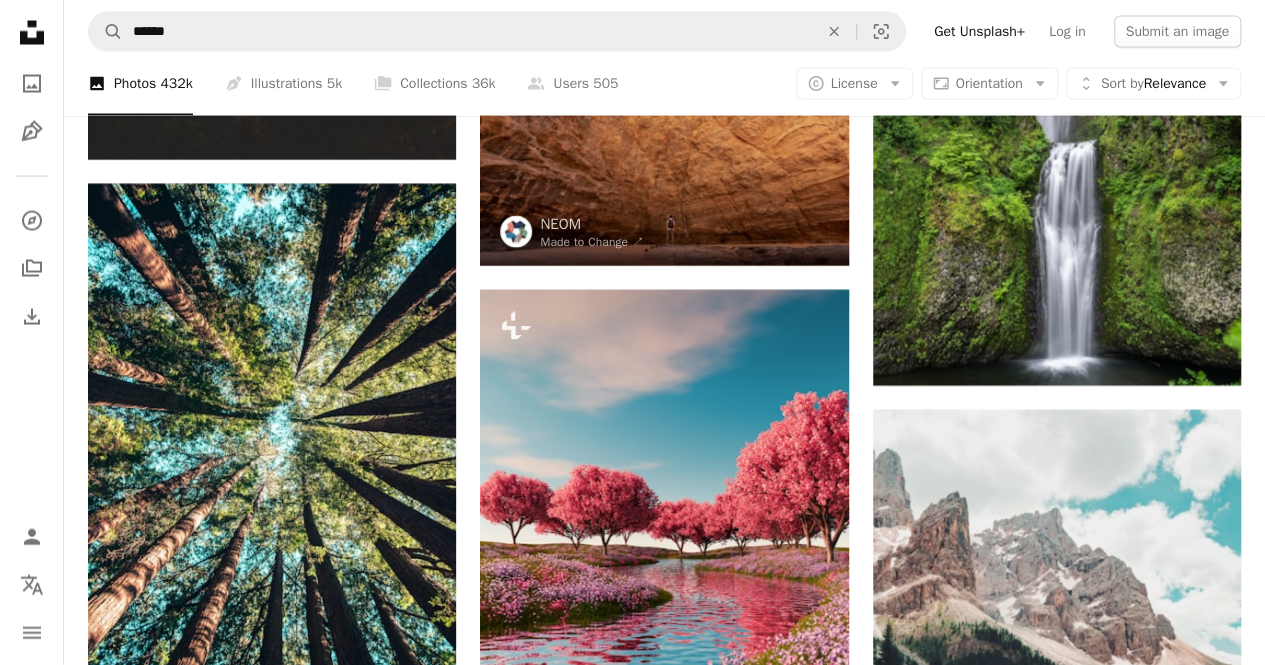 scroll, scrollTop: 0, scrollLeft: 0, axis: both 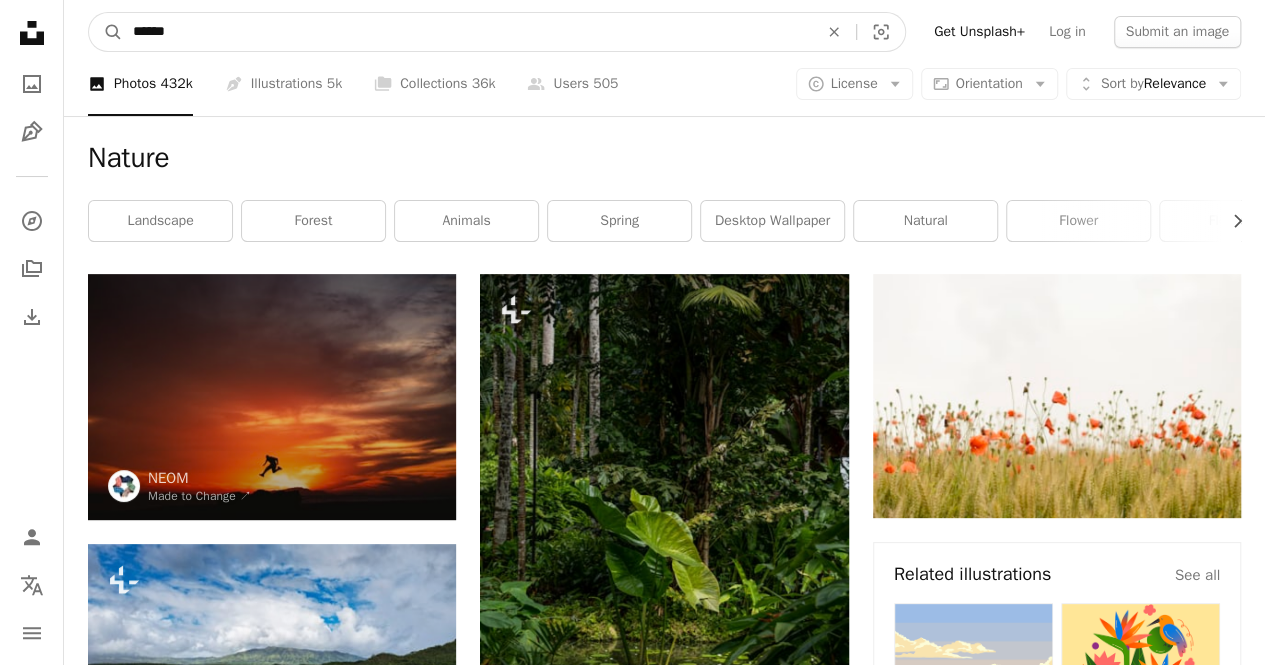 click on "******" at bounding box center [467, 32] 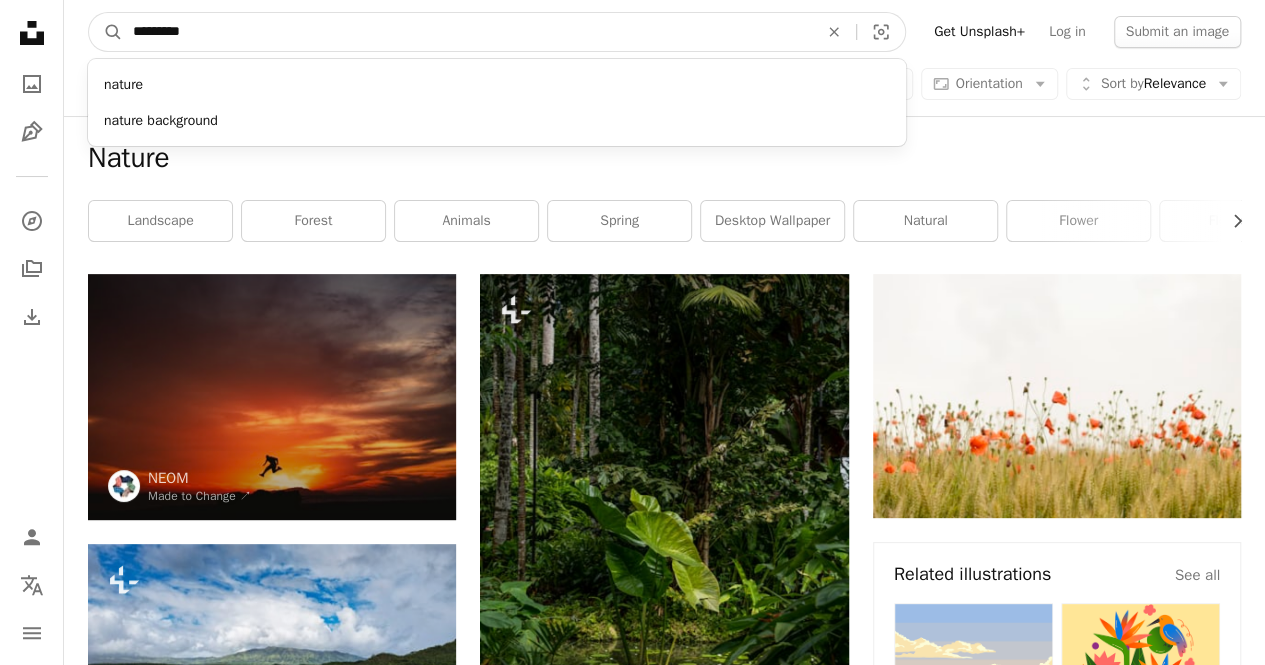 type on "*********" 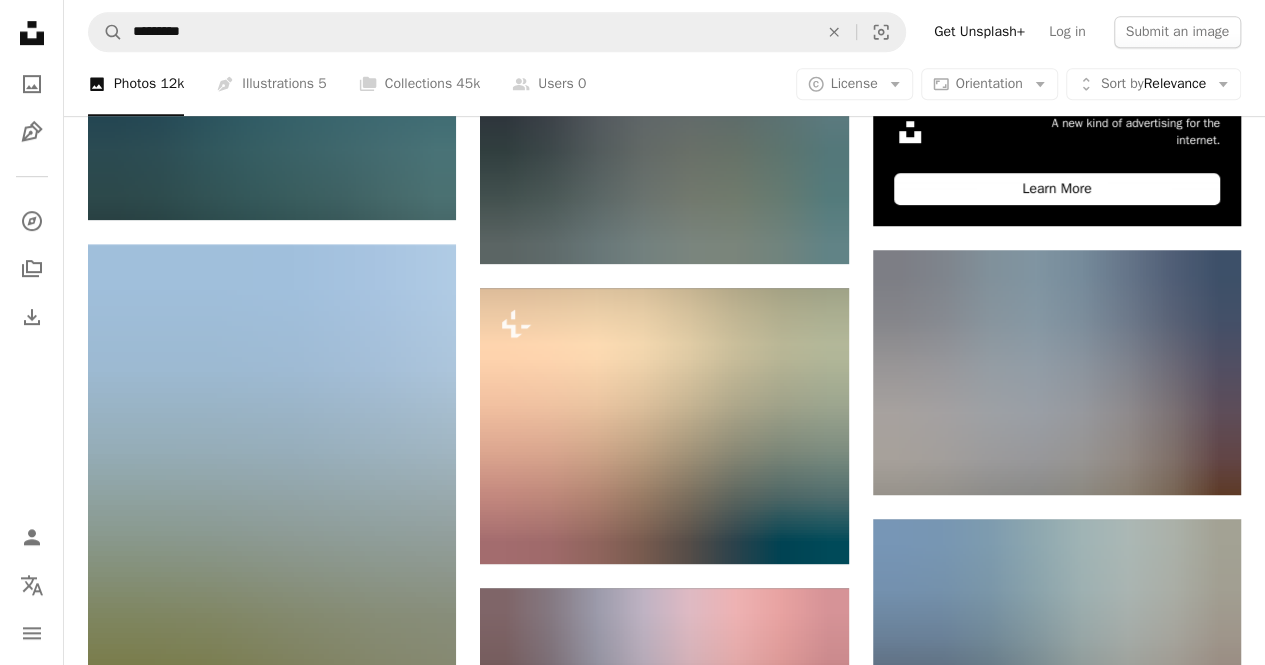 scroll, scrollTop: 0, scrollLeft: 0, axis: both 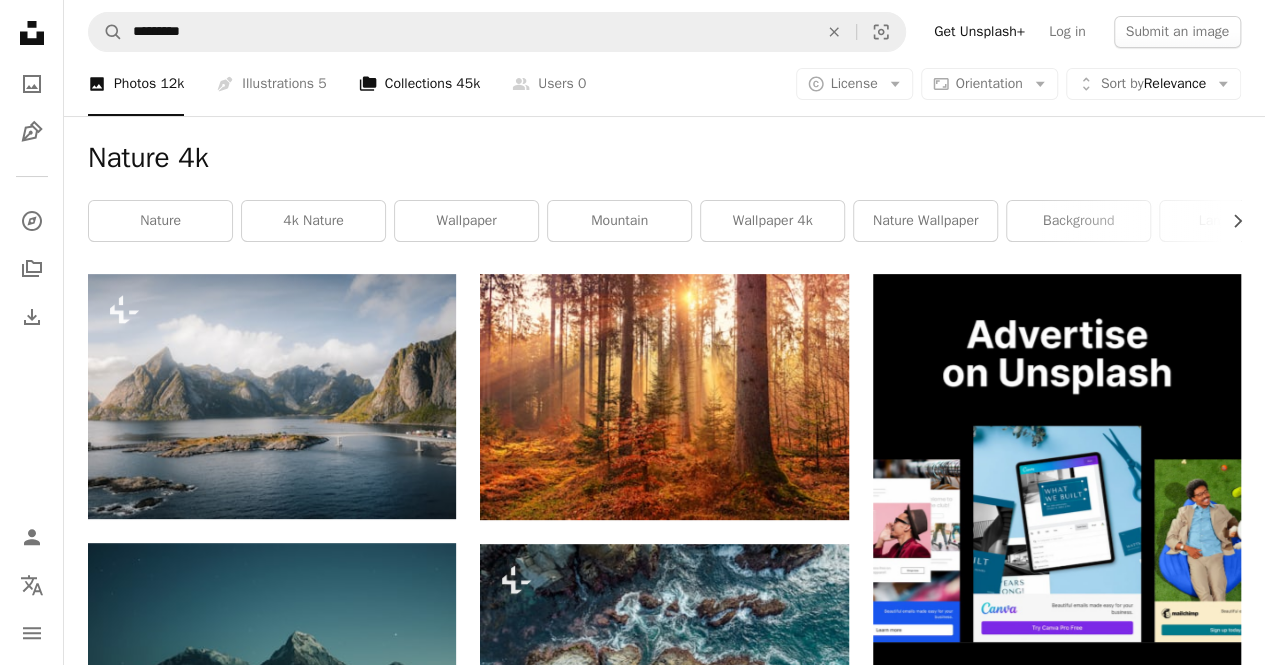 click on "A stack of folders Collections   45k" at bounding box center [419, 84] 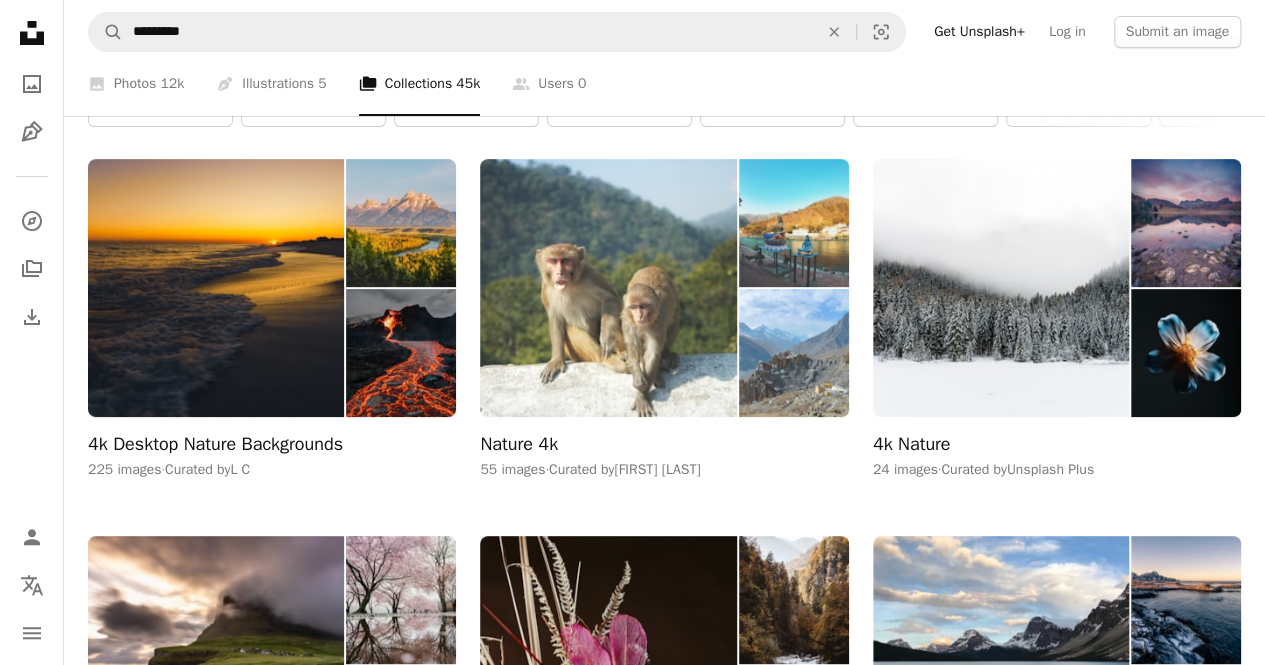 scroll, scrollTop: 116, scrollLeft: 0, axis: vertical 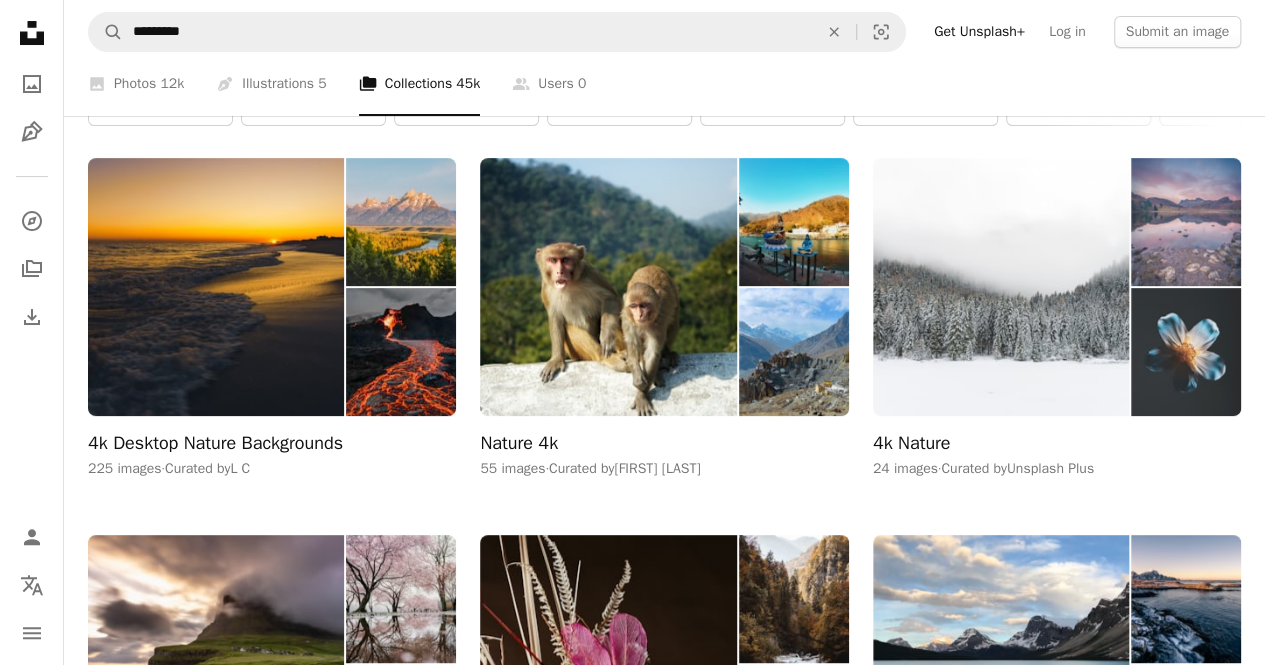 click at bounding box center [1001, 287] 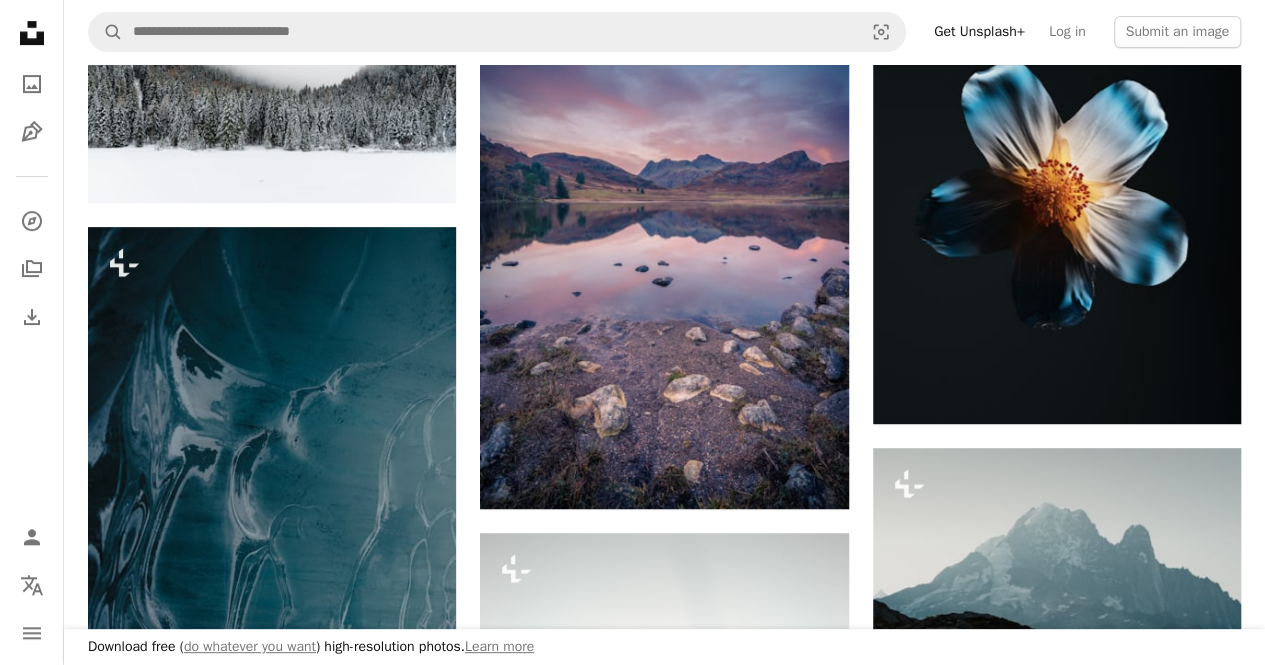 scroll, scrollTop: 0, scrollLeft: 0, axis: both 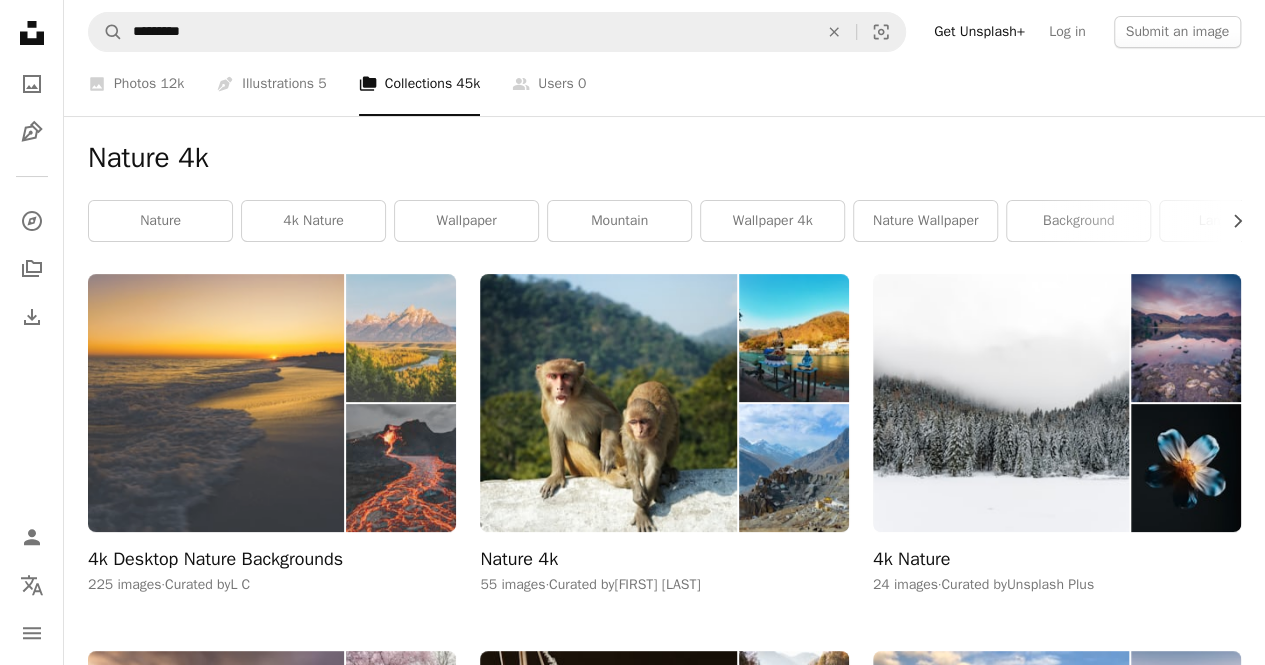 click at bounding box center (216, 403) 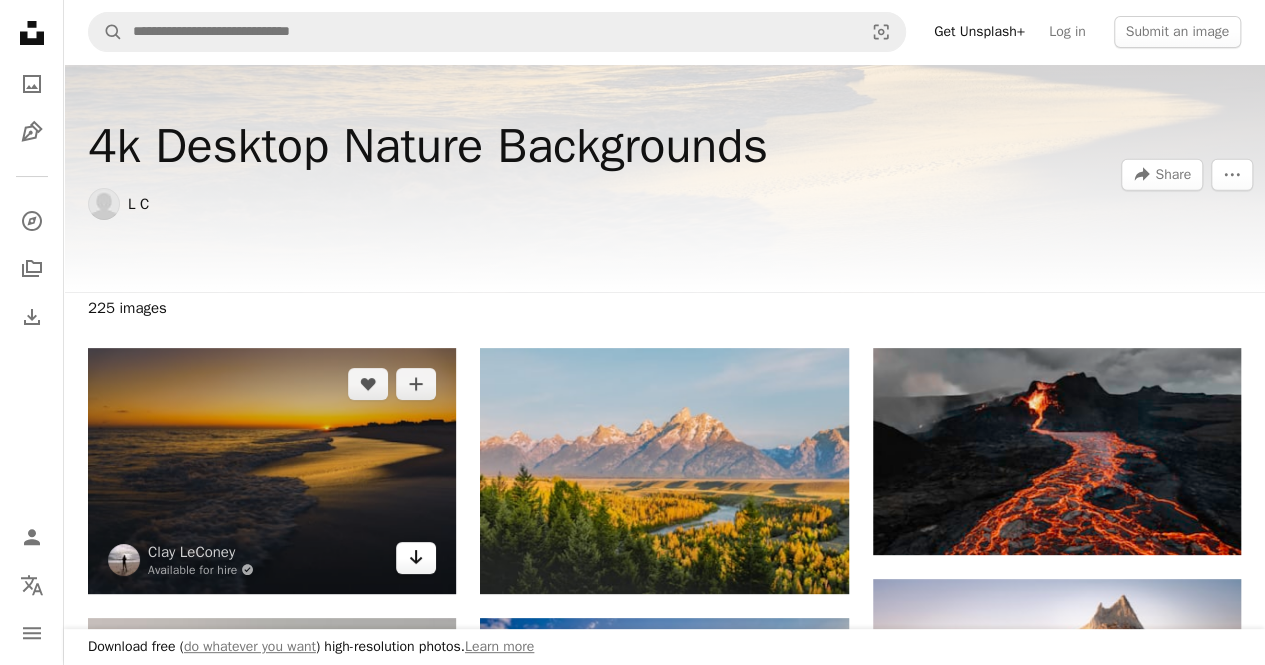 click on "Arrow pointing down" at bounding box center (416, 558) 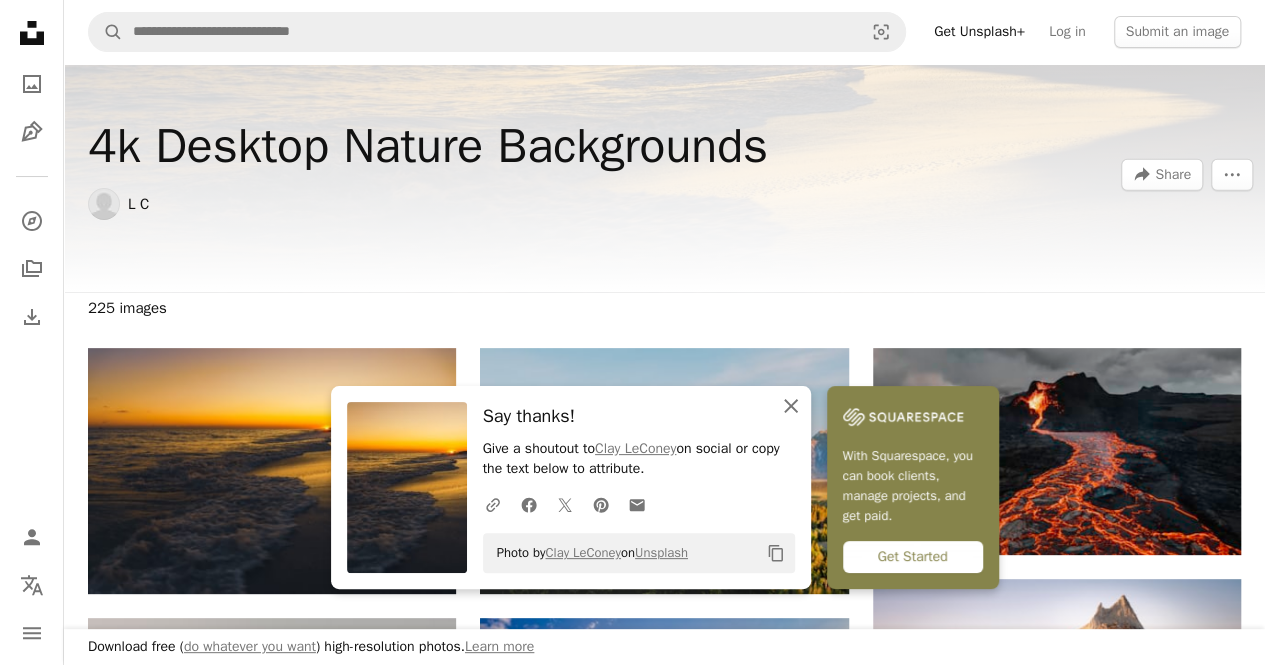 click on "An X shape" 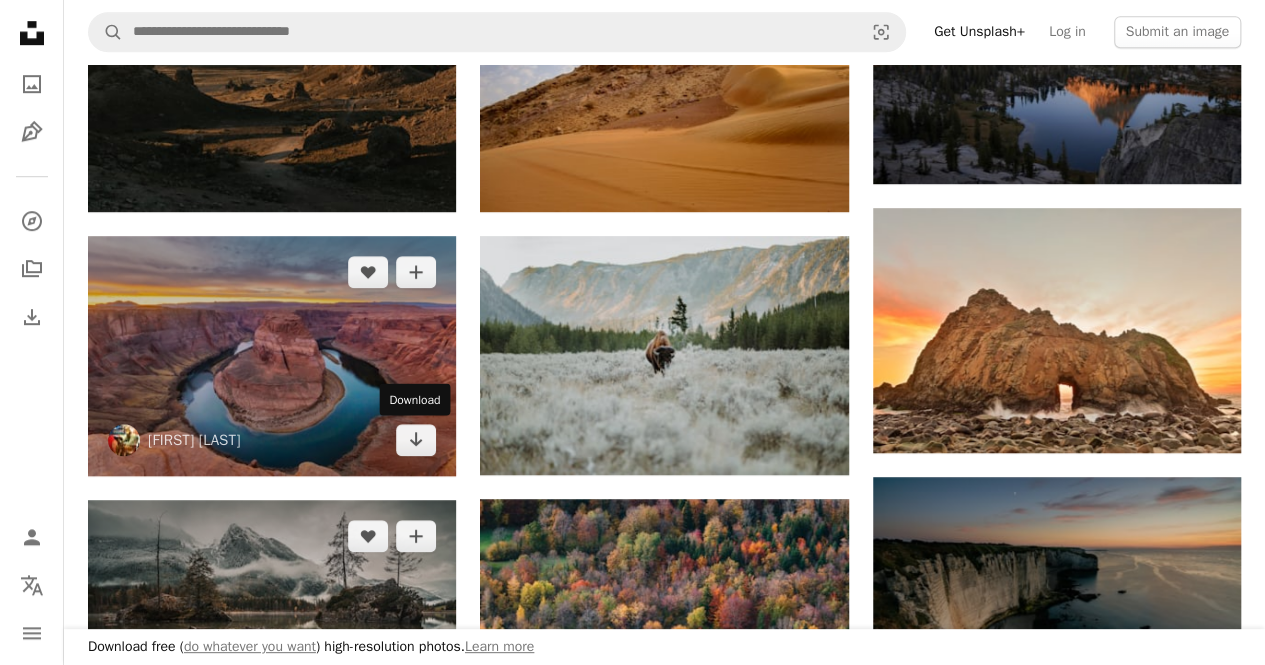 scroll, scrollTop: 611, scrollLeft: 0, axis: vertical 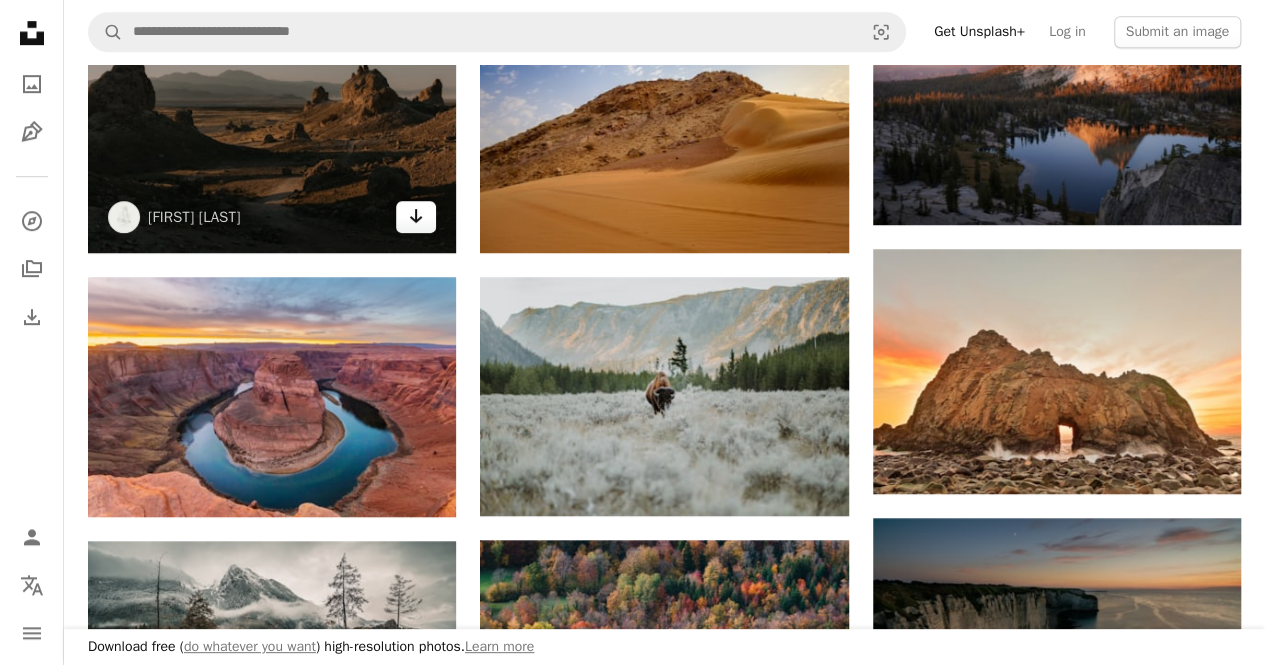 click on "Arrow pointing down" 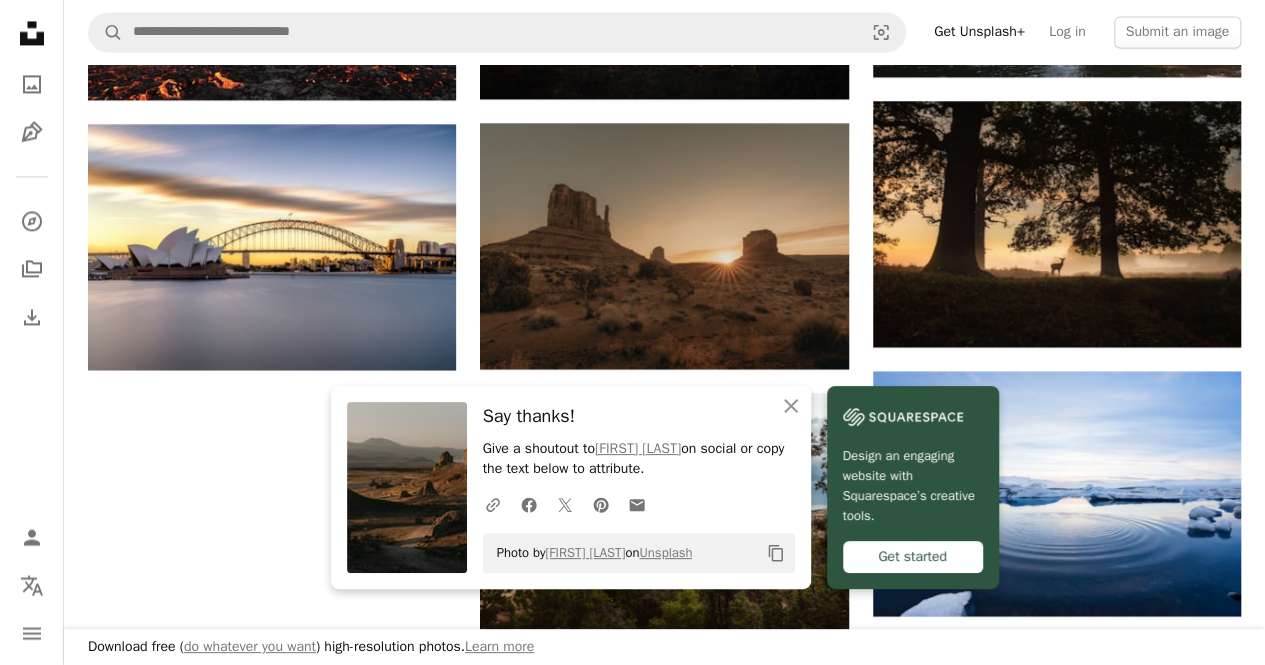 scroll, scrollTop: 1570, scrollLeft: 0, axis: vertical 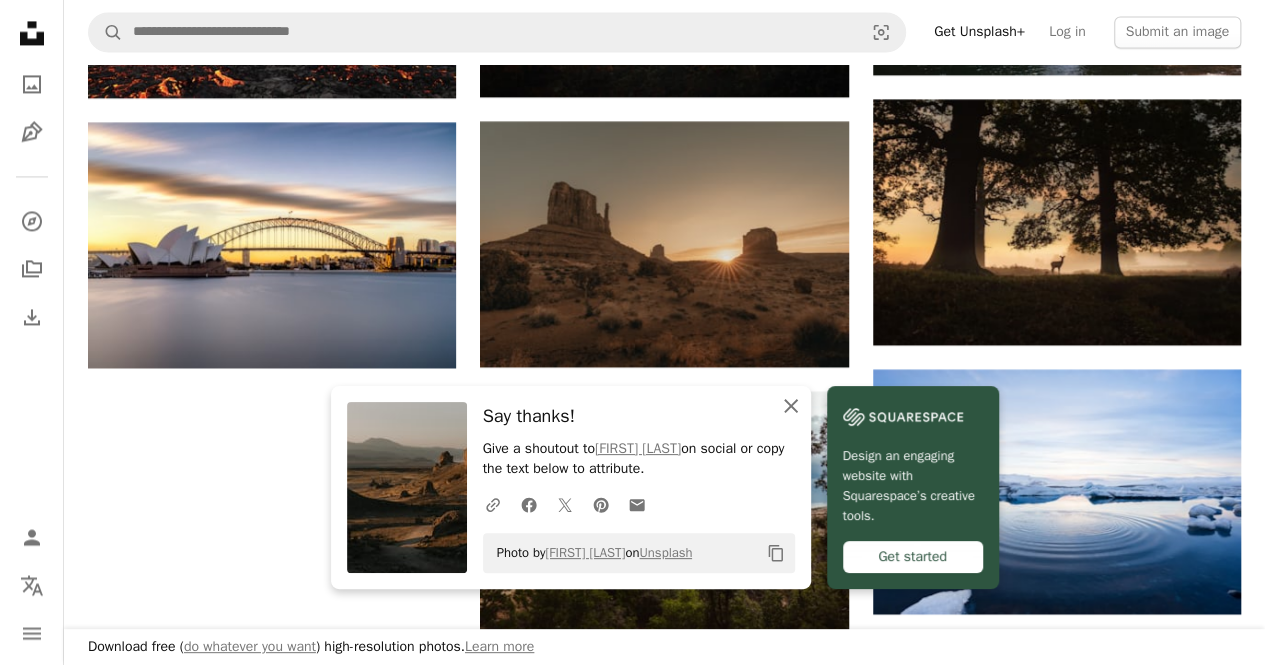 click on "An X shape" 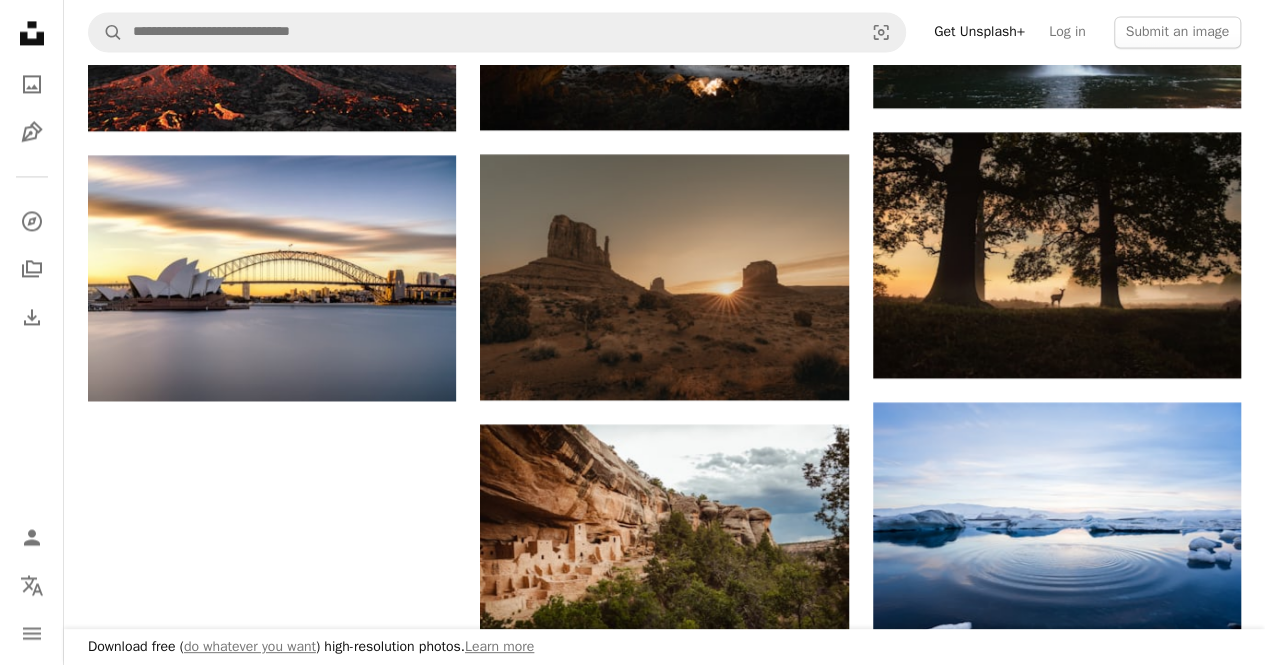 scroll, scrollTop: 1540, scrollLeft: 0, axis: vertical 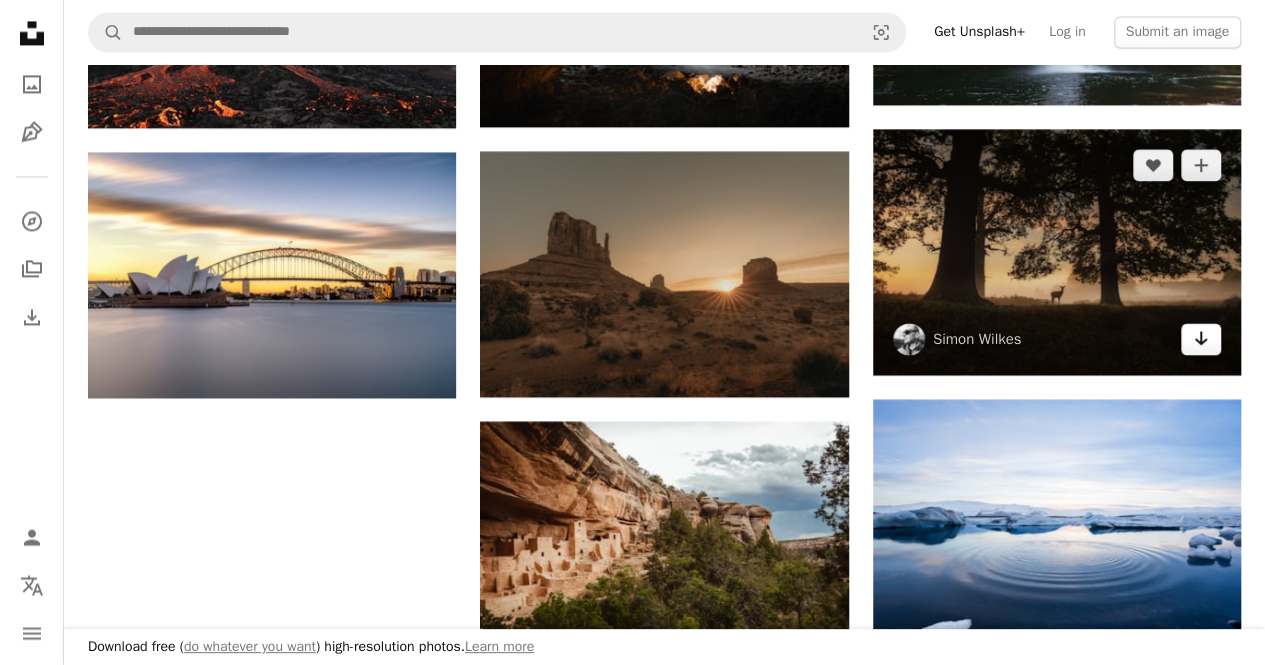 click on "Arrow pointing down" at bounding box center (1201, 339) 